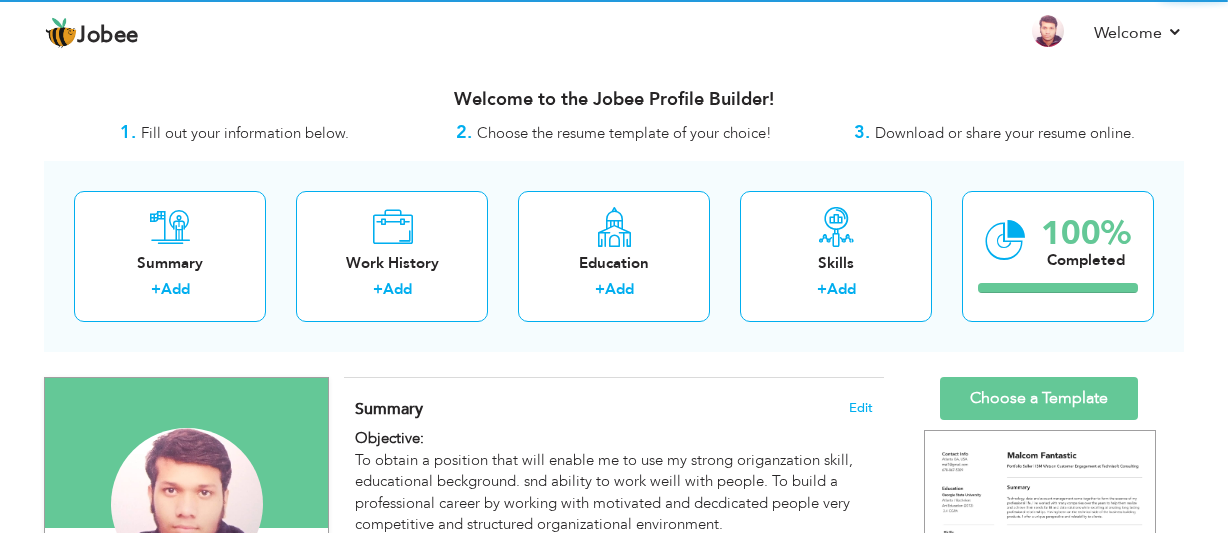 scroll, scrollTop: 0, scrollLeft: 0, axis: both 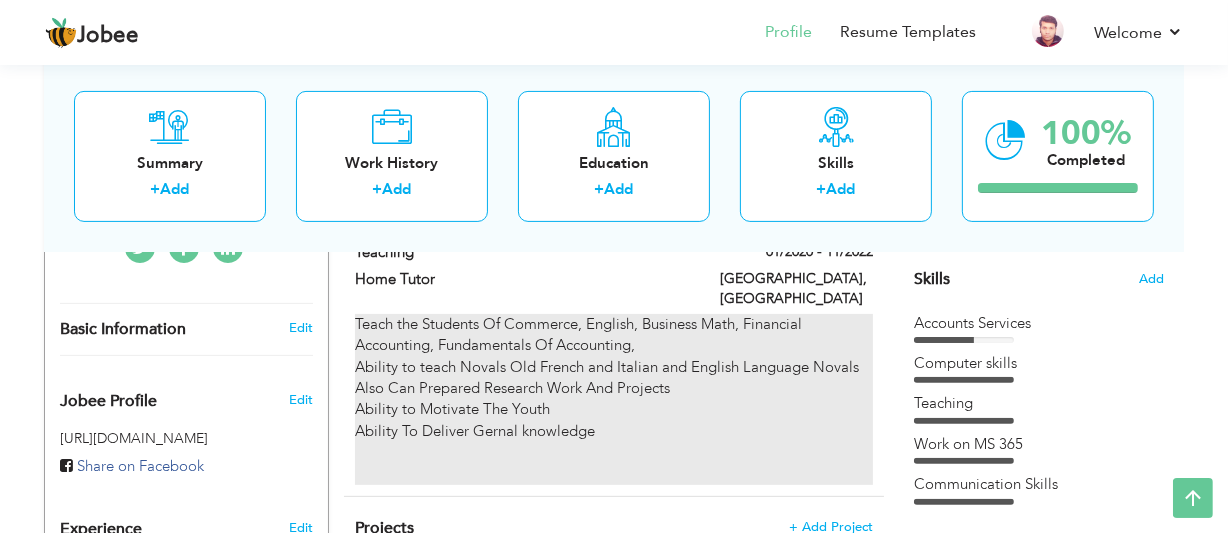 click on "Teach the Students Of Commerce, English, Business Math, Financial Accounting, Fundamentals Of Accounting,
Ability to teach Novals Old French and Italian and English Language Novals
Also Can Prepared Research Work And Projects
Ability to Motivate The Youth
Ability To Deliver Gernal knowledge" at bounding box center (614, 399) 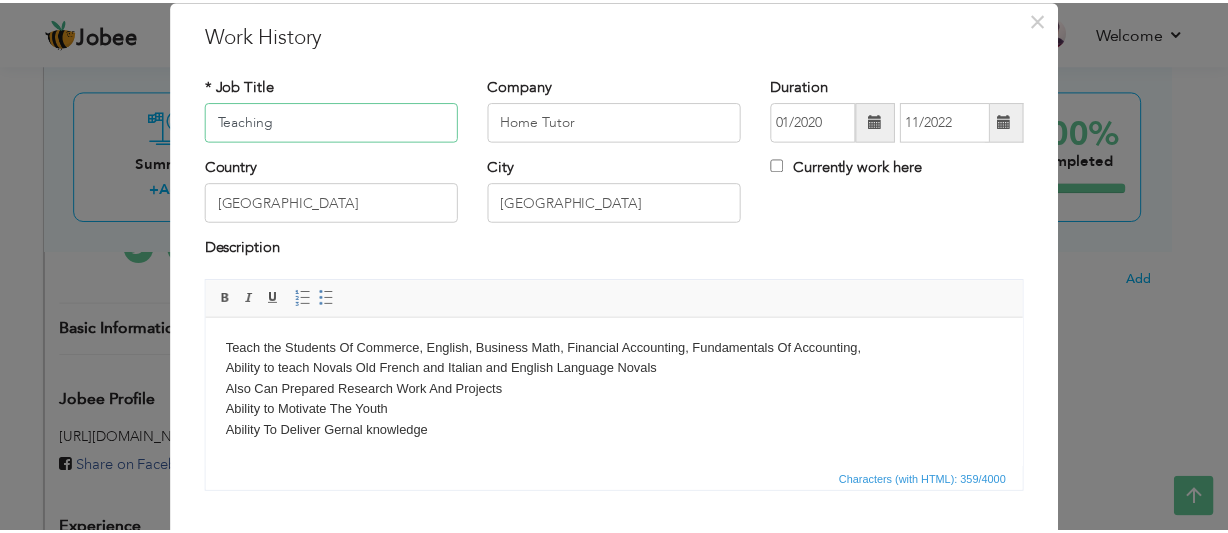 scroll, scrollTop: 56, scrollLeft: 0, axis: vertical 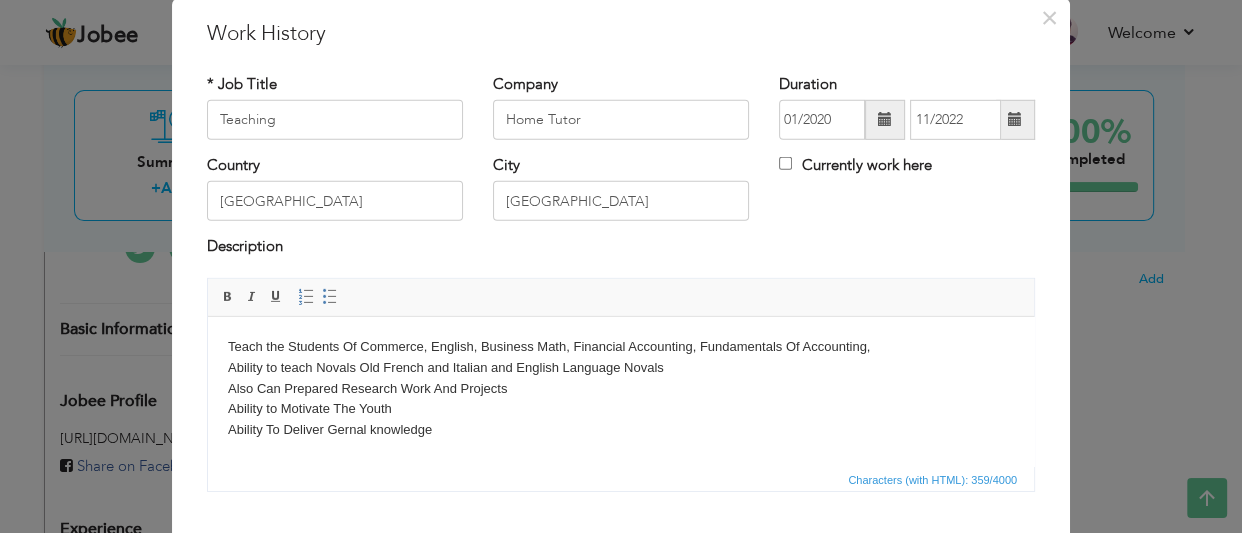 click on "Teach the Students Of Commerce, English, Business Math, Financial Accounting, Fundamentals Of Accounting,  Ability to teach Novals Old French and Italian and English Language Novals  Also Can Prepared Research Work And Projects  Ability to Motivate The Youth  Ability To Deliver Gernal knowledge" at bounding box center [621, 409] 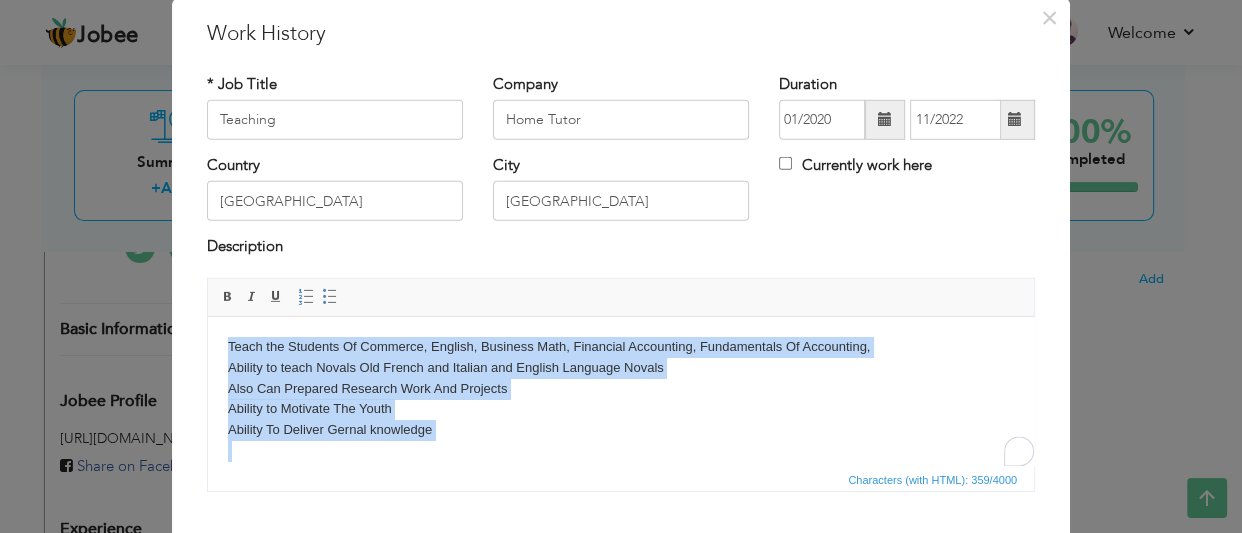 copy on "Teach the Students Of Commerce, English, Business Math, Financial Accounting, Fundamentals Of Accounting,  Ability to teach Novals Old French and Italian and English Language Novals  Also Can Prepared Research Work And Projects  Ability to Motivate The Youth  Ability To Deliver Gernal knowledge" 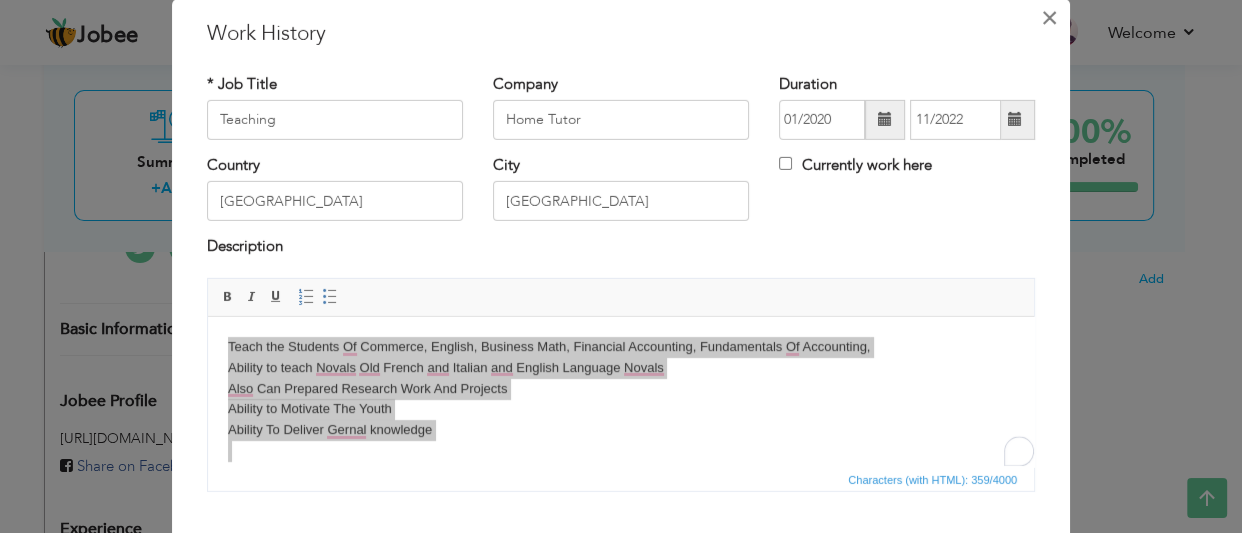 click on "×" at bounding box center [1049, 17] 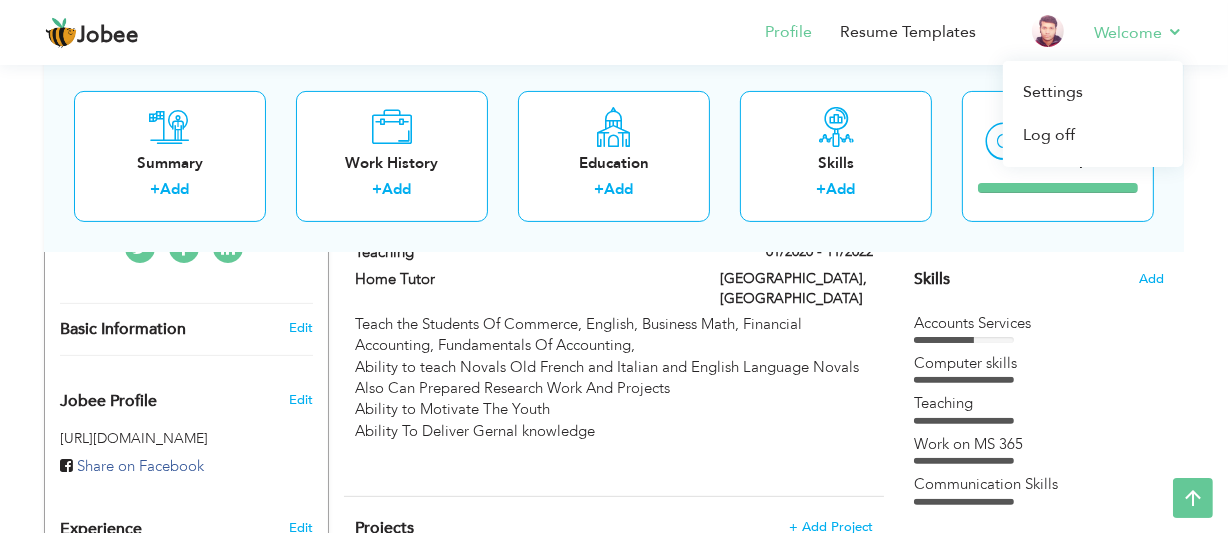 click on "Welcome
Settings
Log off" at bounding box center (1124, 34) 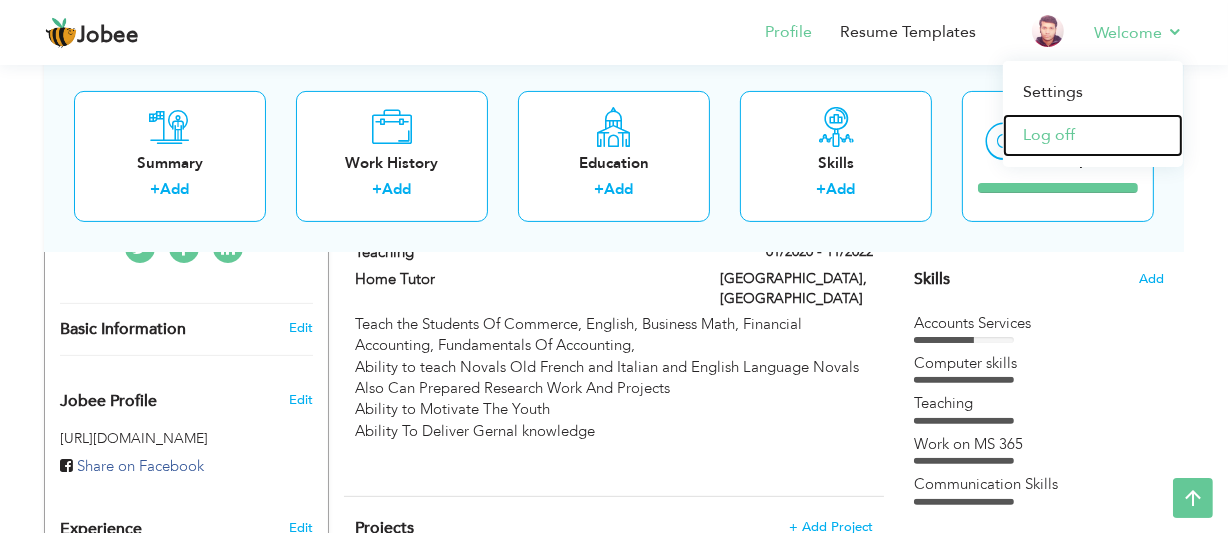 click on "Log off" at bounding box center [1093, 135] 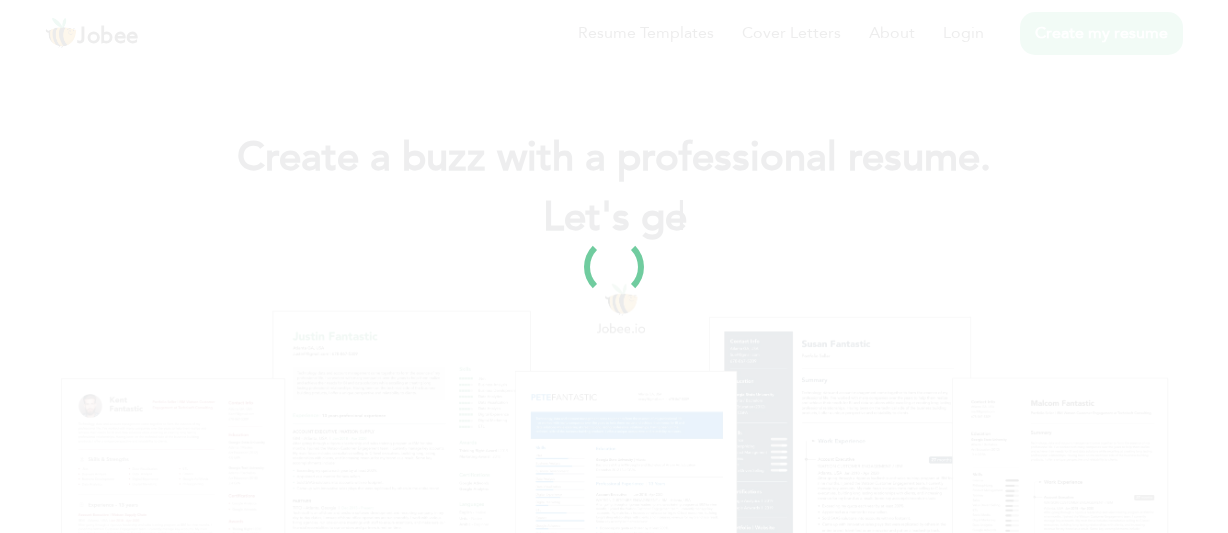 scroll, scrollTop: 0, scrollLeft: 0, axis: both 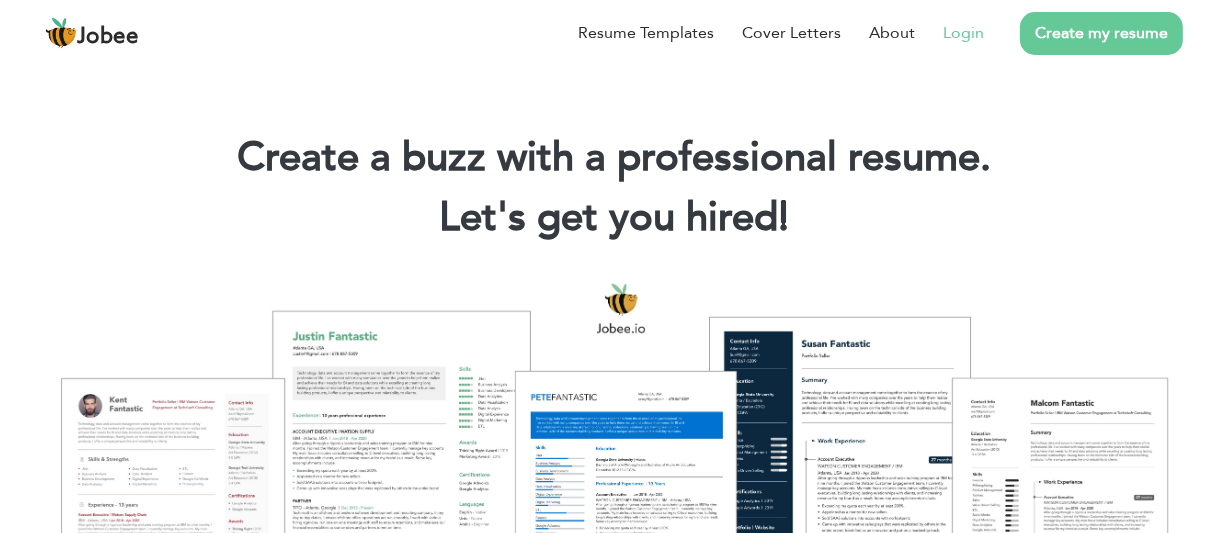 click on "Login" at bounding box center [963, 33] 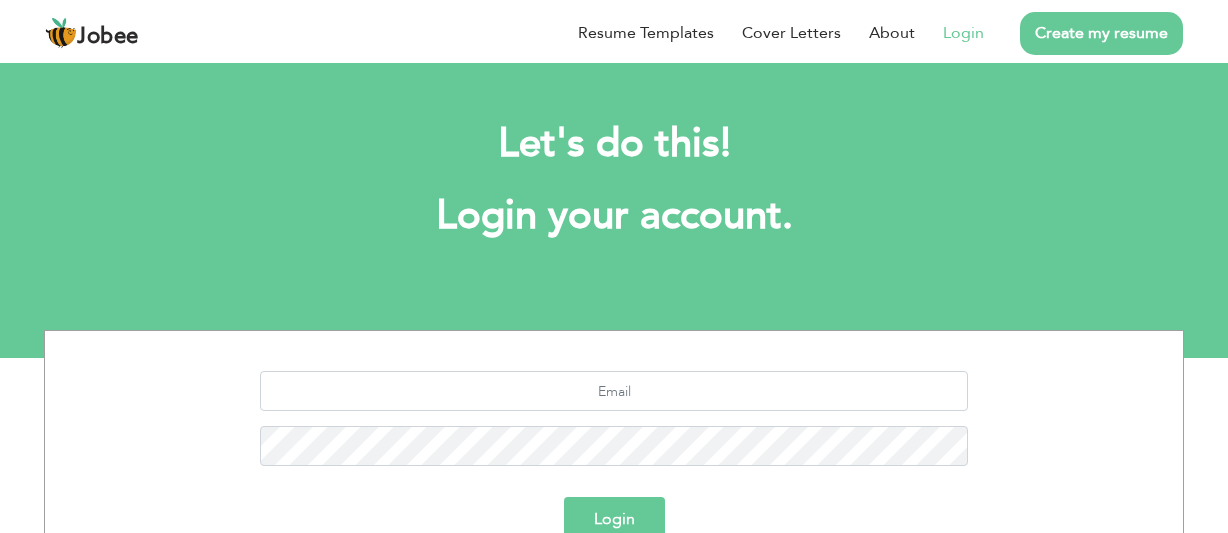 scroll, scrollTop: 0, scrollLeft: 0, axis: both 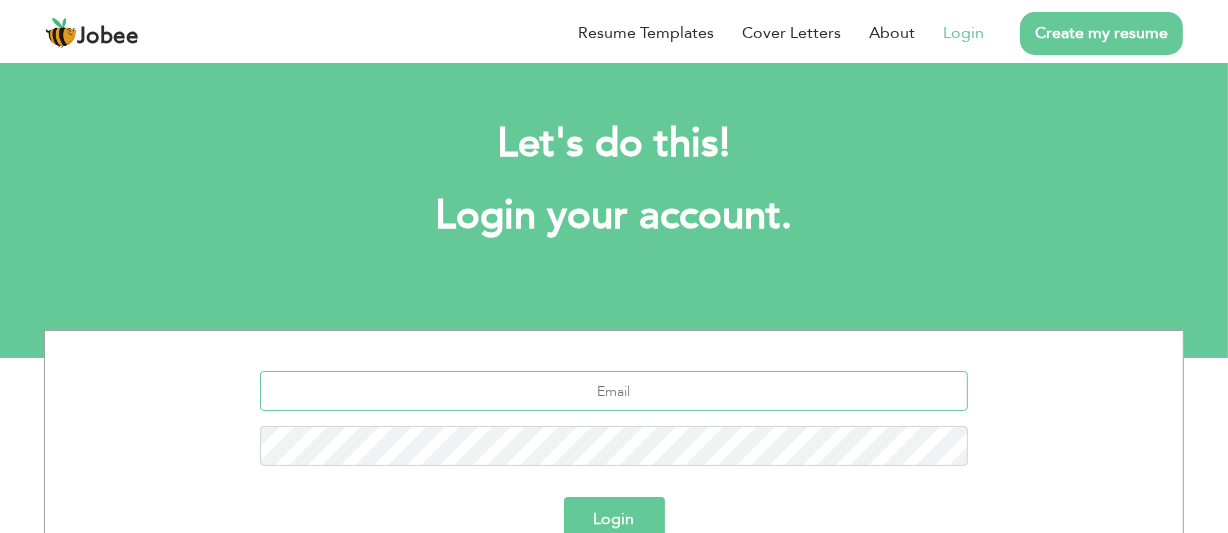 click at bounding box center [614, 391] 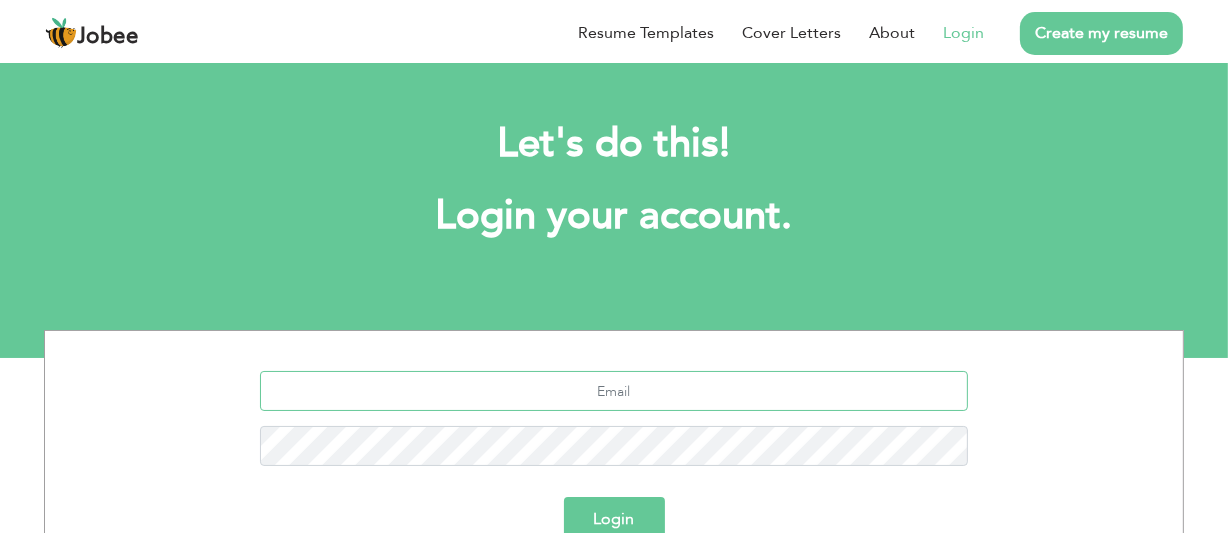 type on "khalidkhawajausman@gmail.com" 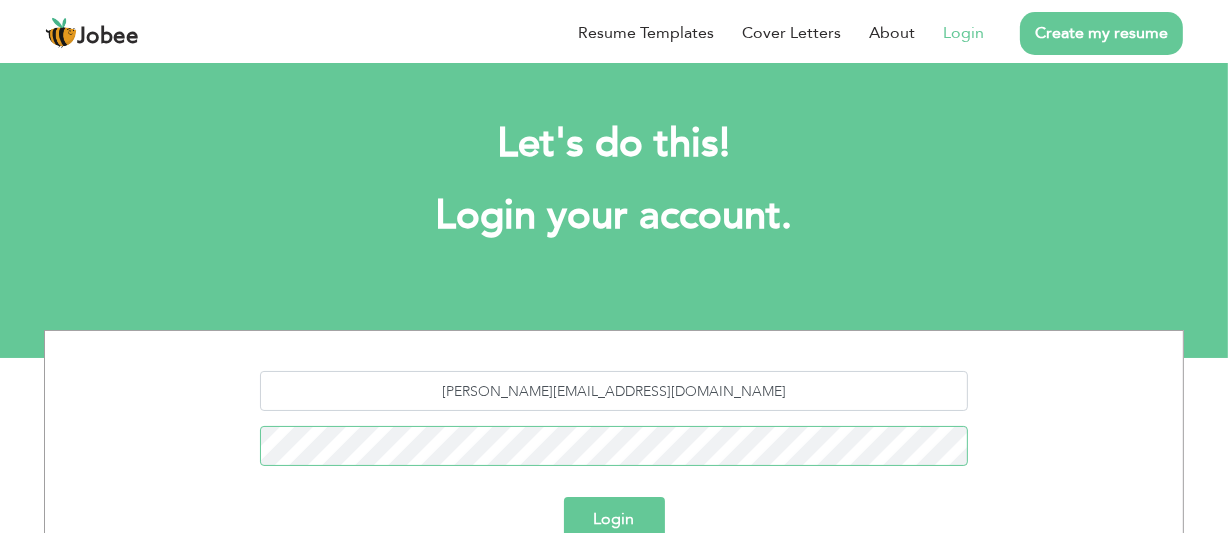 click on "Login" at bounding box center [614, 519] 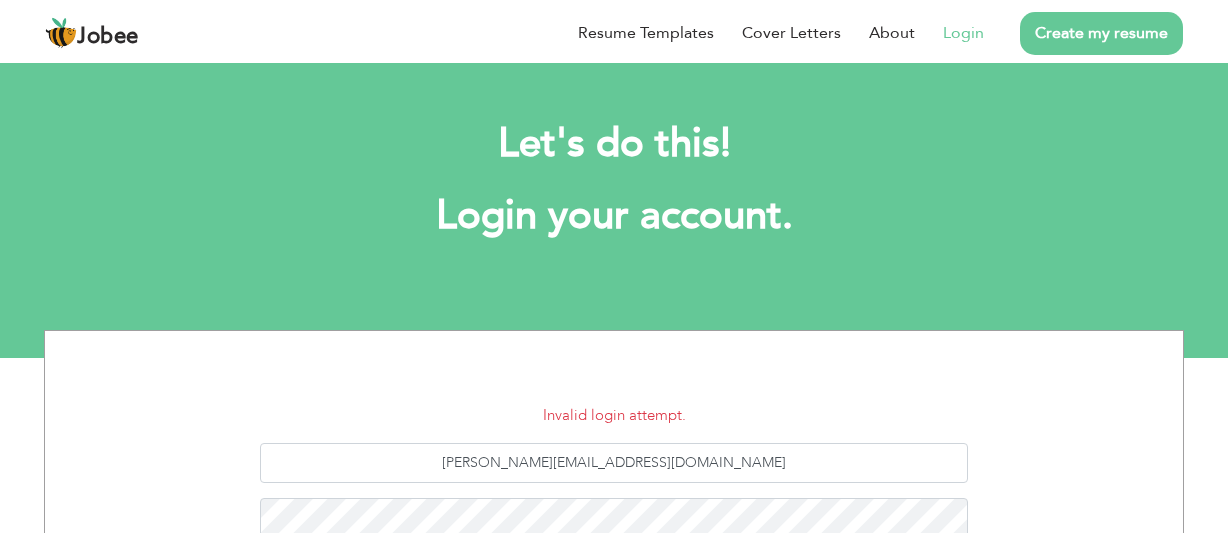 scroll, scrollTop: 0, scrollLeft: 0, axis: both 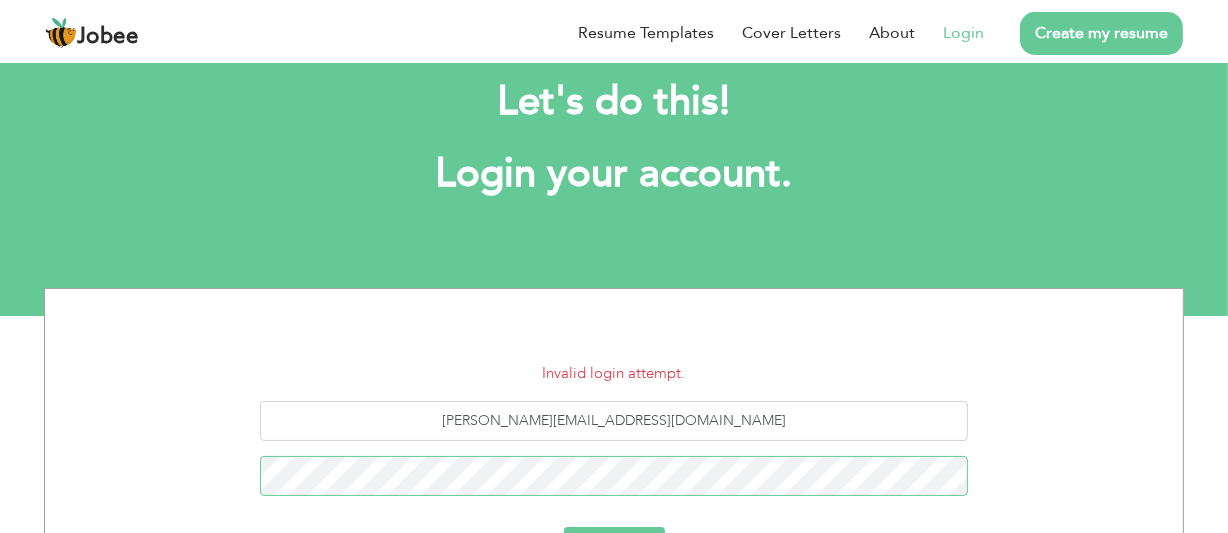 click on "Login" at bounding box center (614, 549) 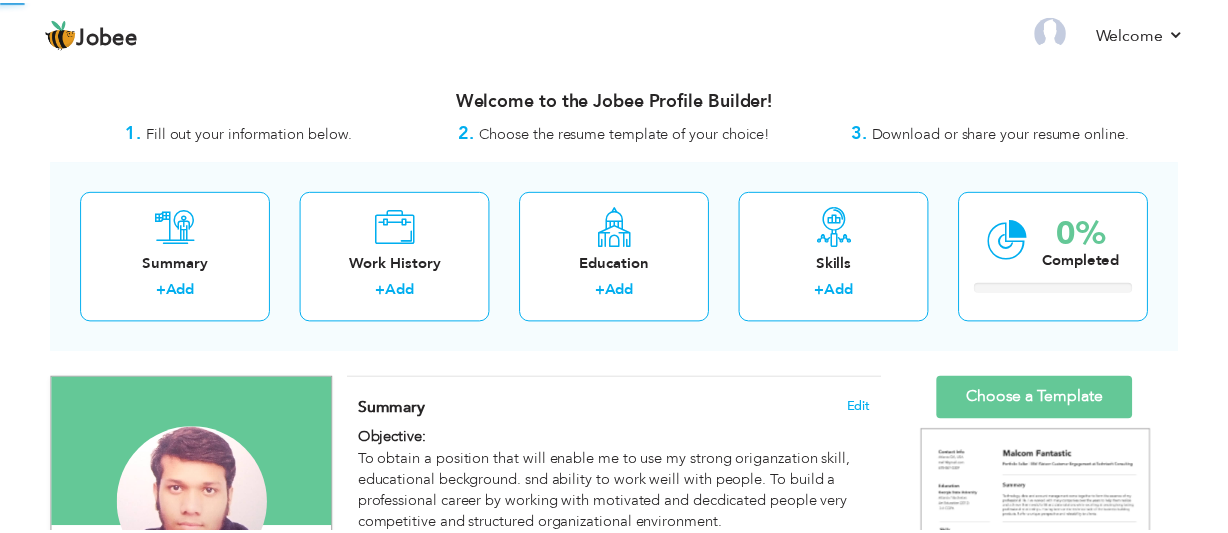 scroll, scrollTop: 0, scrollLeft: 0, axis: both 